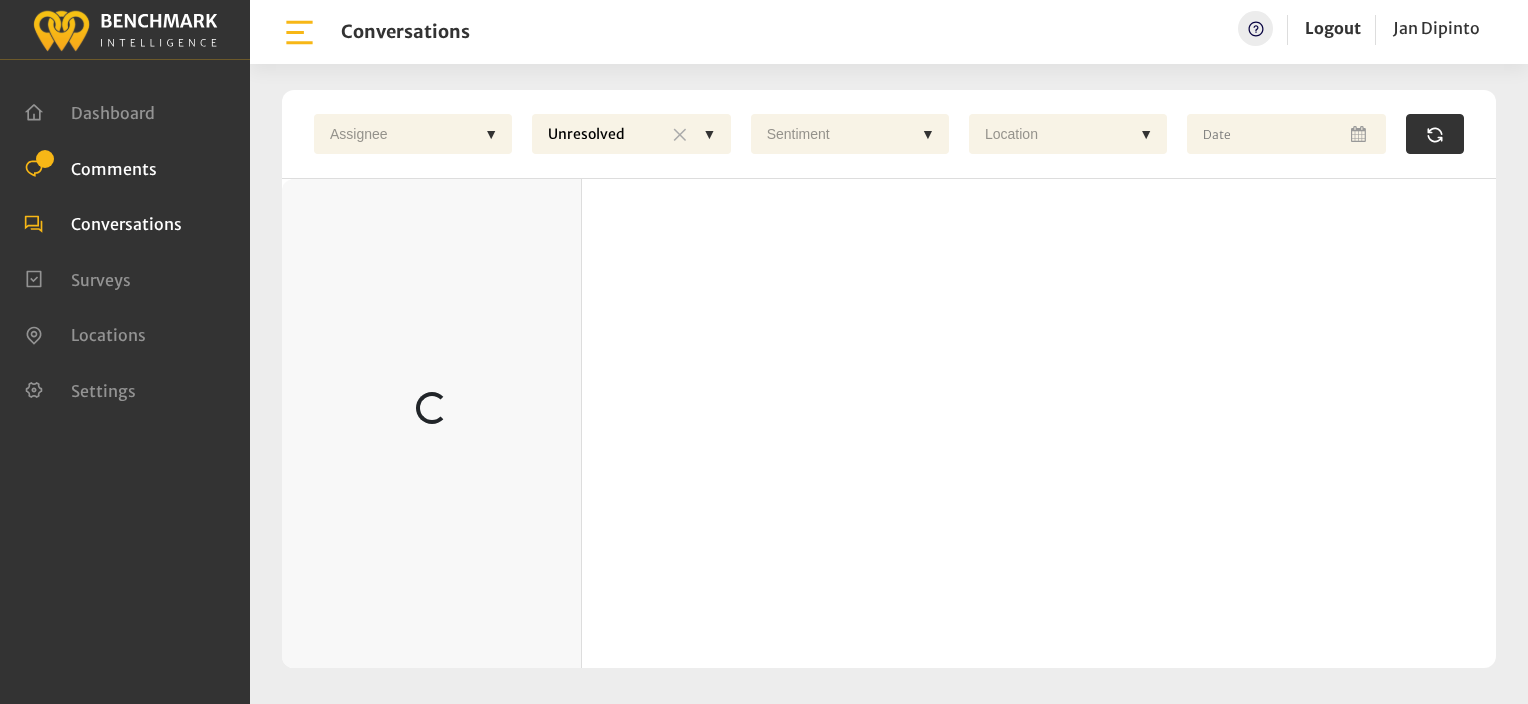 scroll, scrollTop: 0, scrollLeft: 0, axis: both 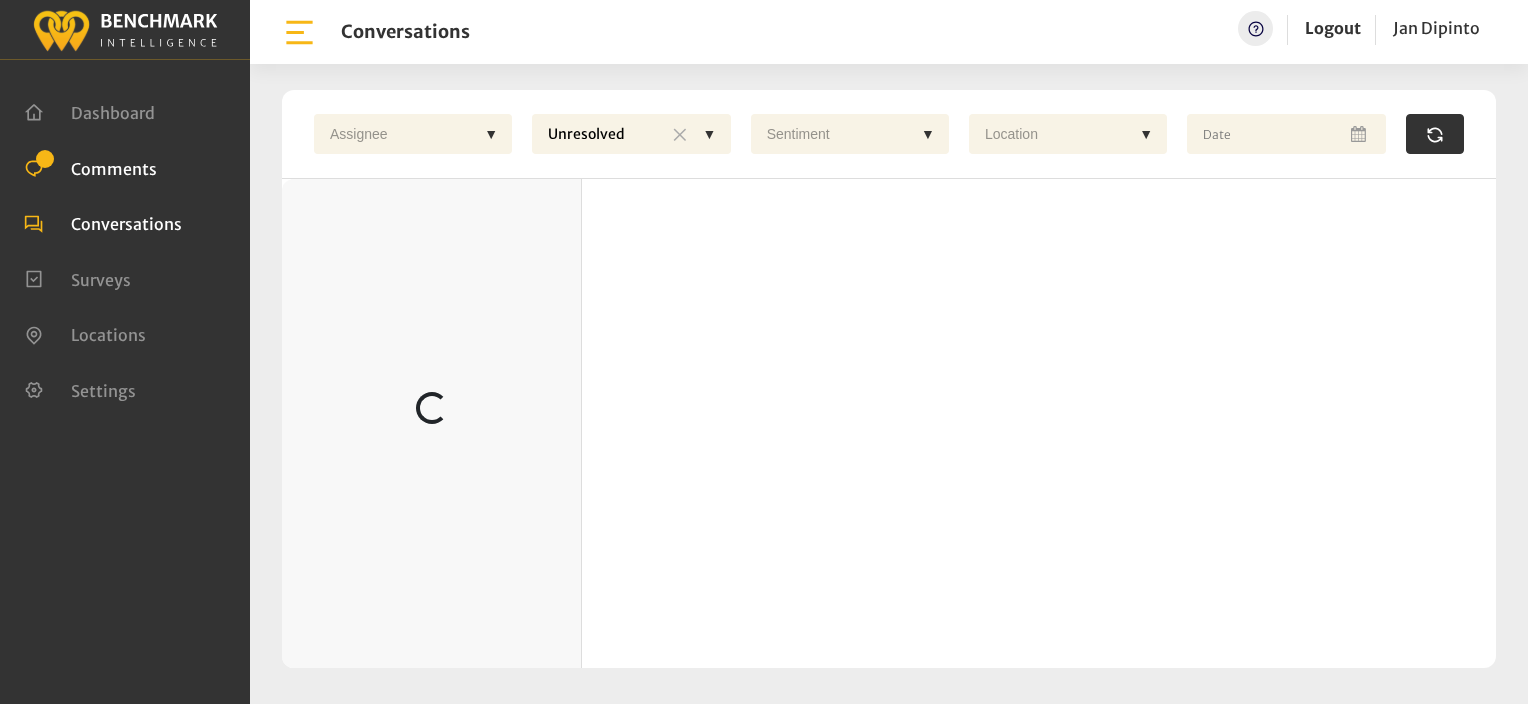 click on "Comments" 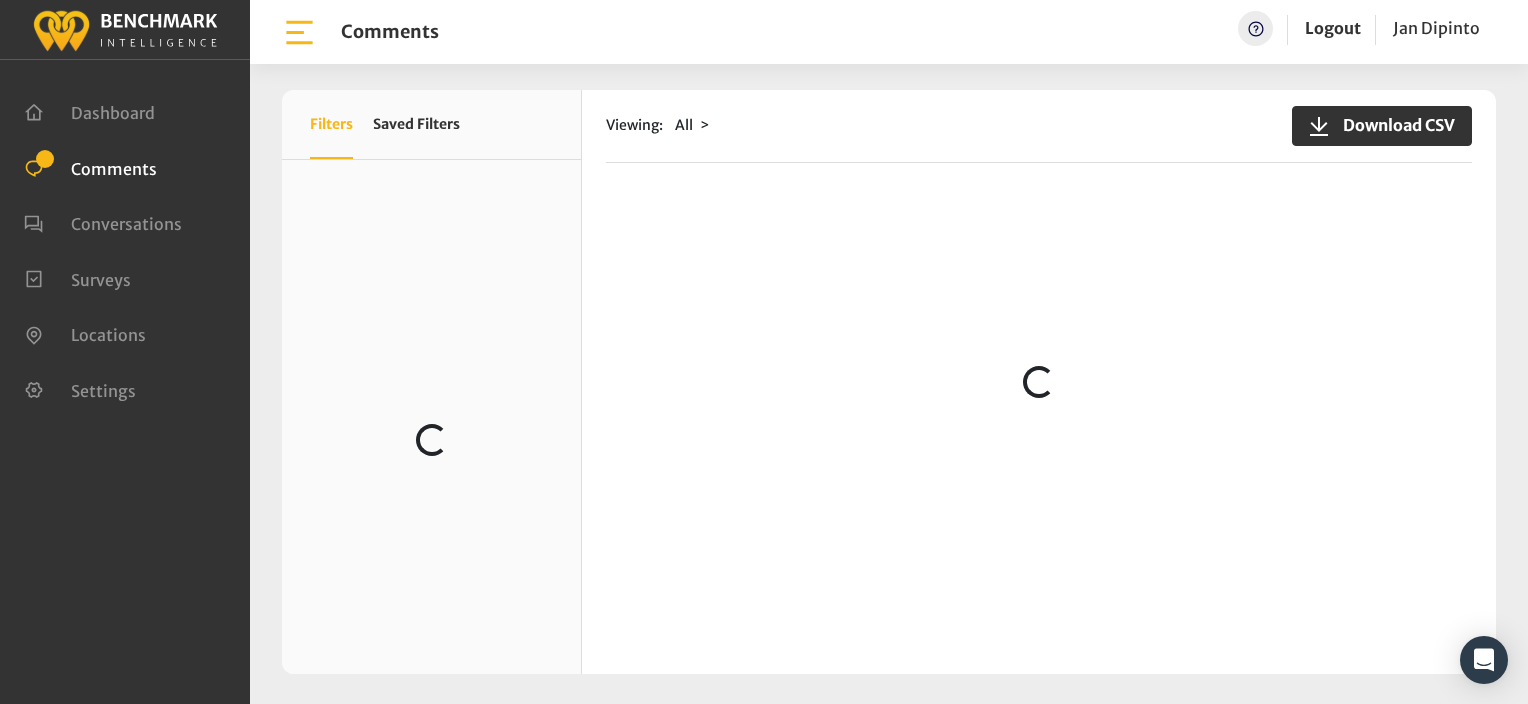 scroll, scrollTop: 0, scrollLeft: 0, axis: both 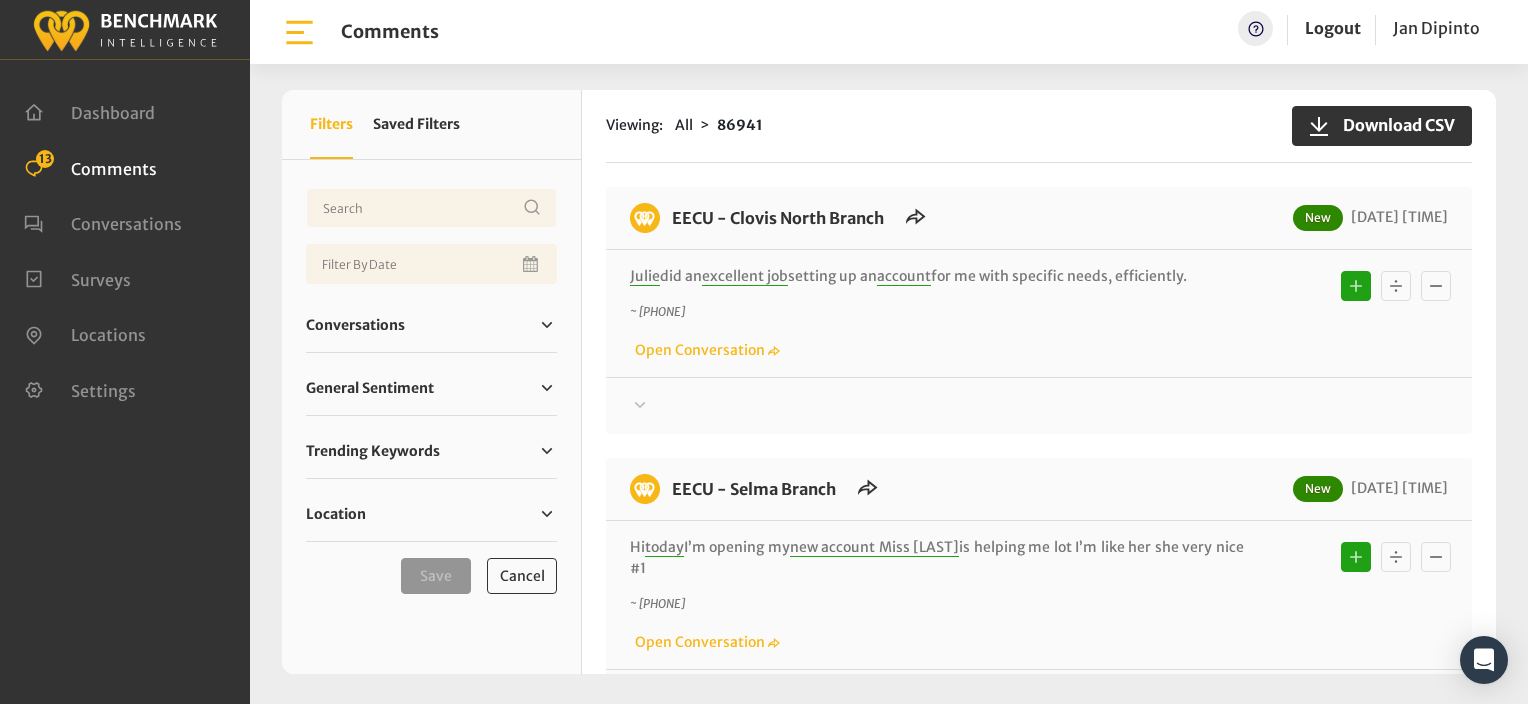 click on "Viewing:
All
86941
Download CSV" 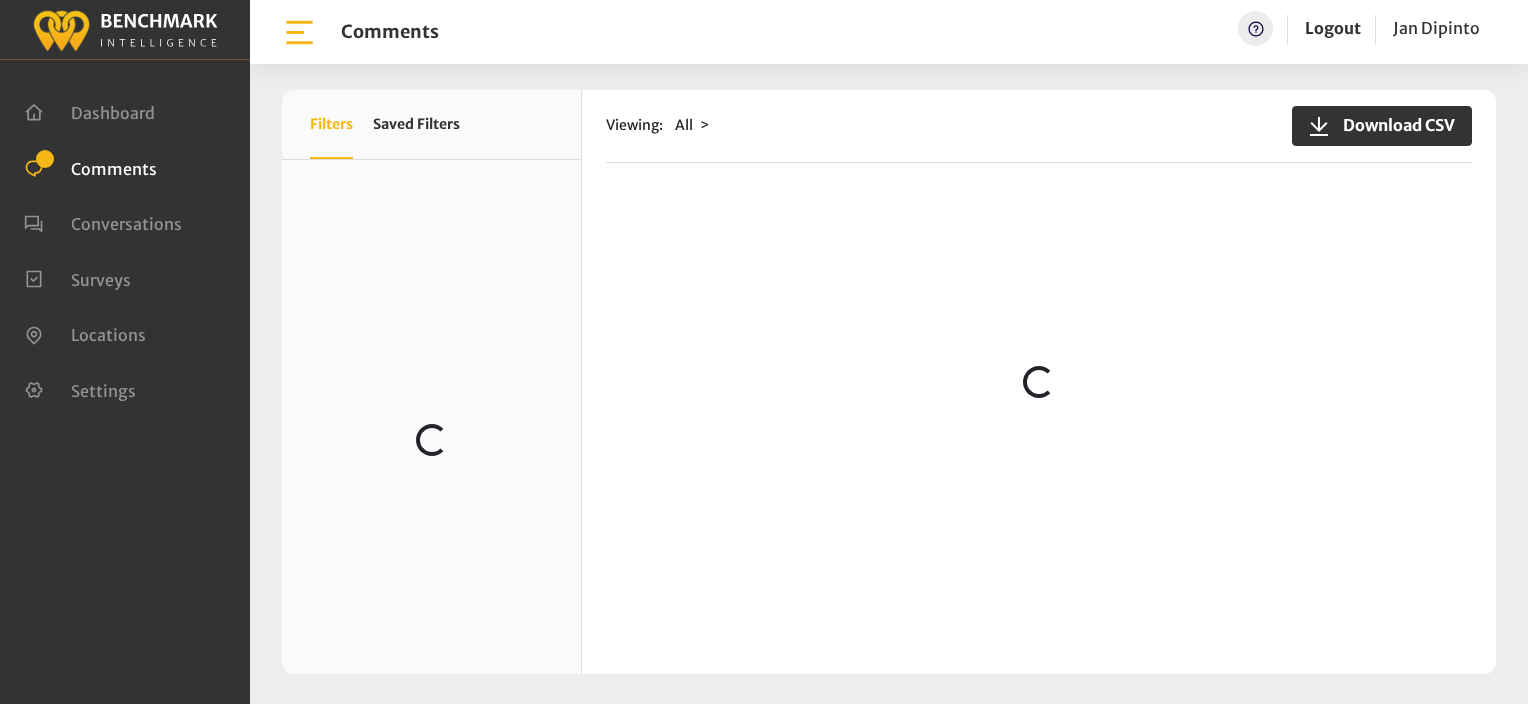 scroll, scrollTop: 0, scrollLeft: 0, axis: both 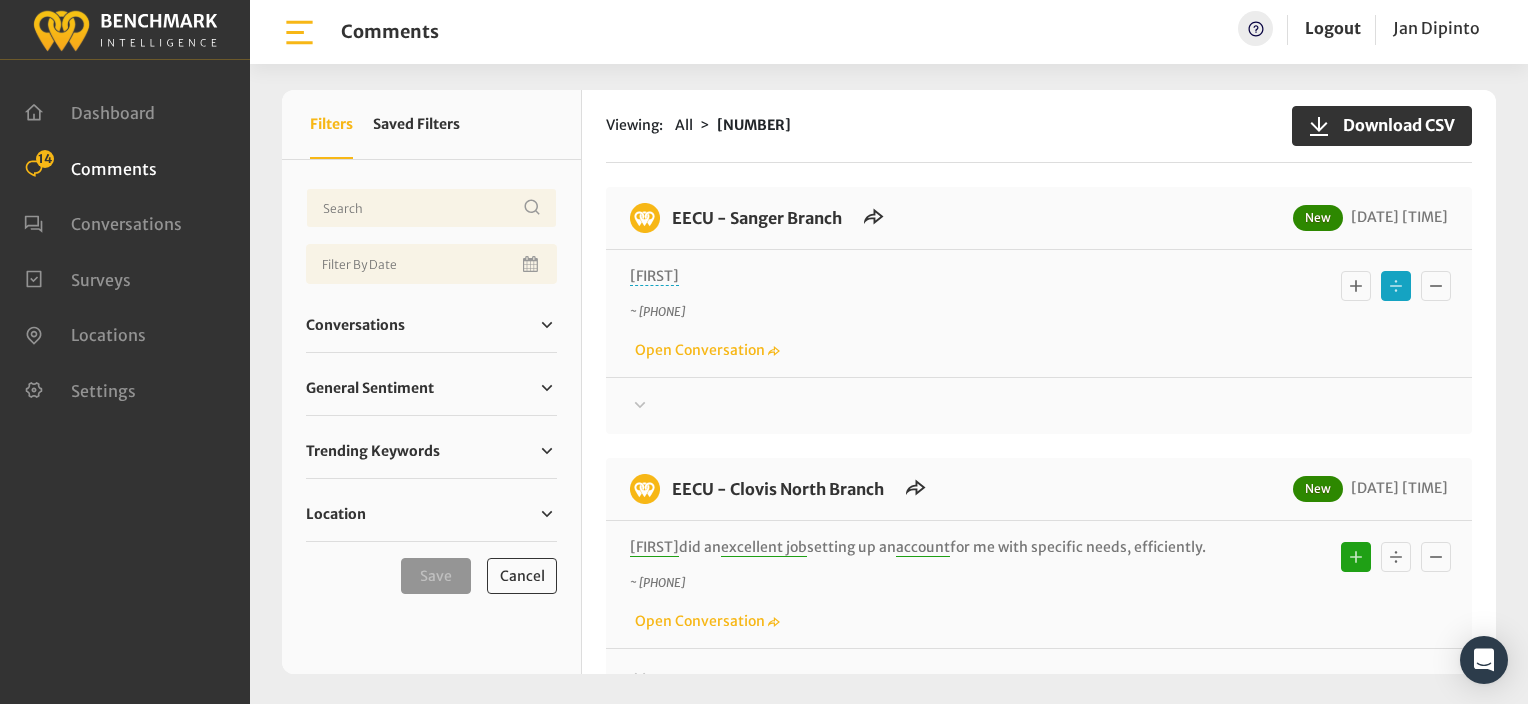 click 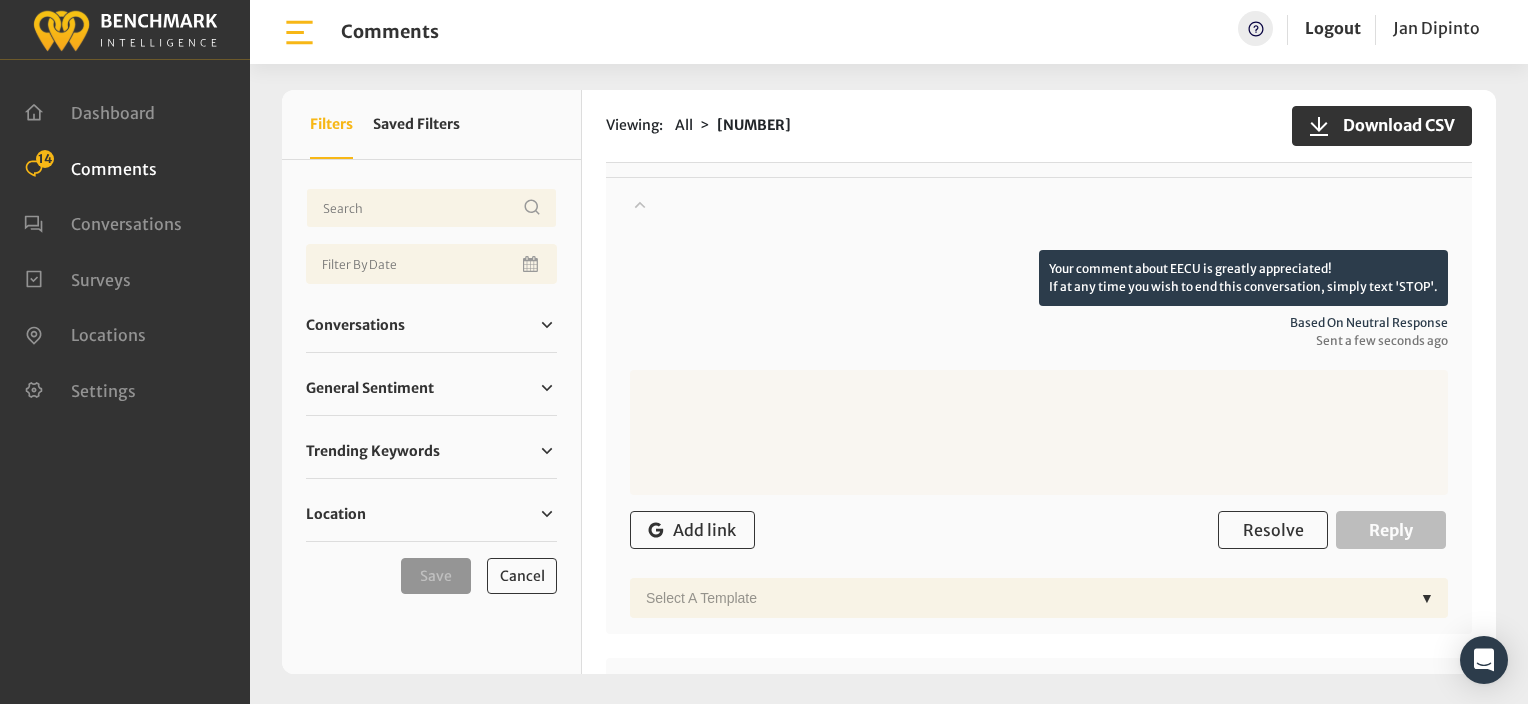 scroll, scrollTop: 0, scrollLeft: 0, axis: both 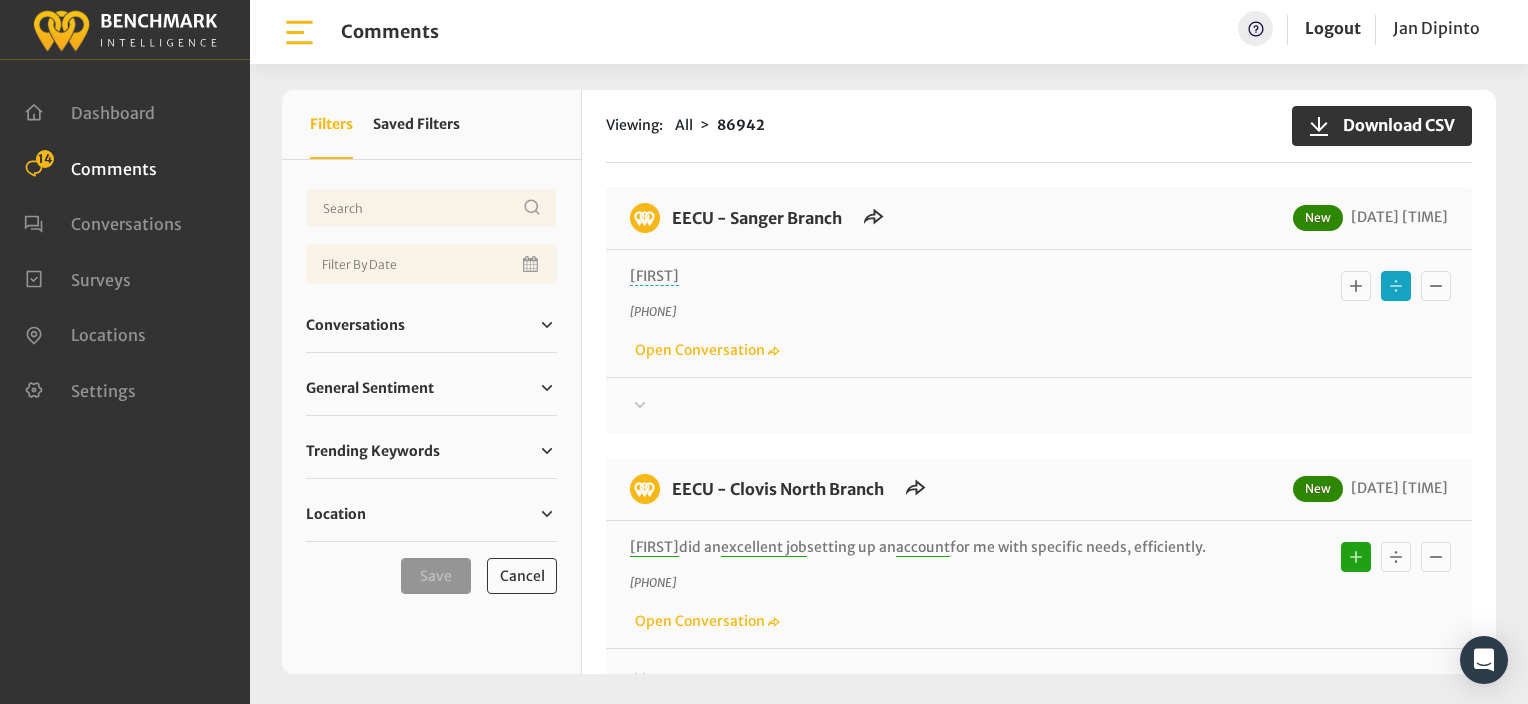 click 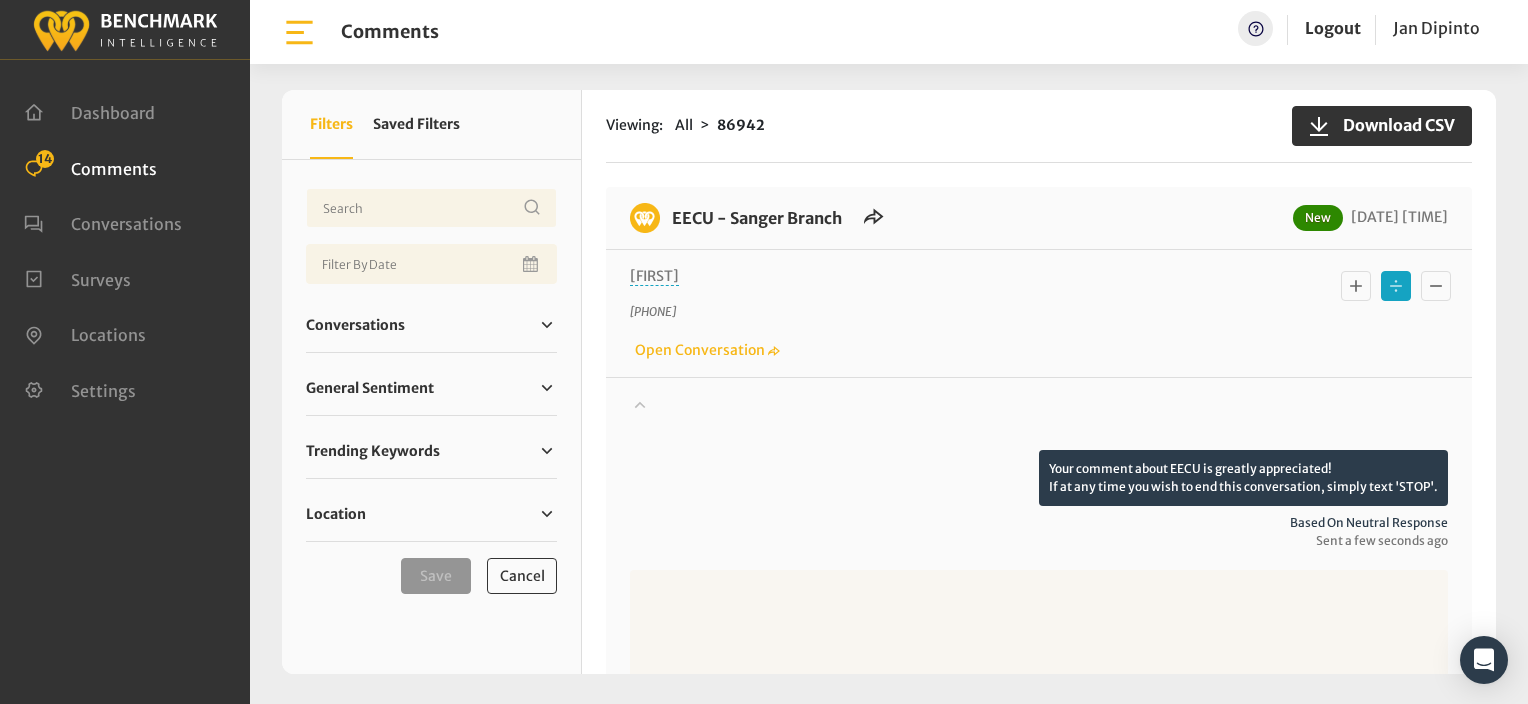 click 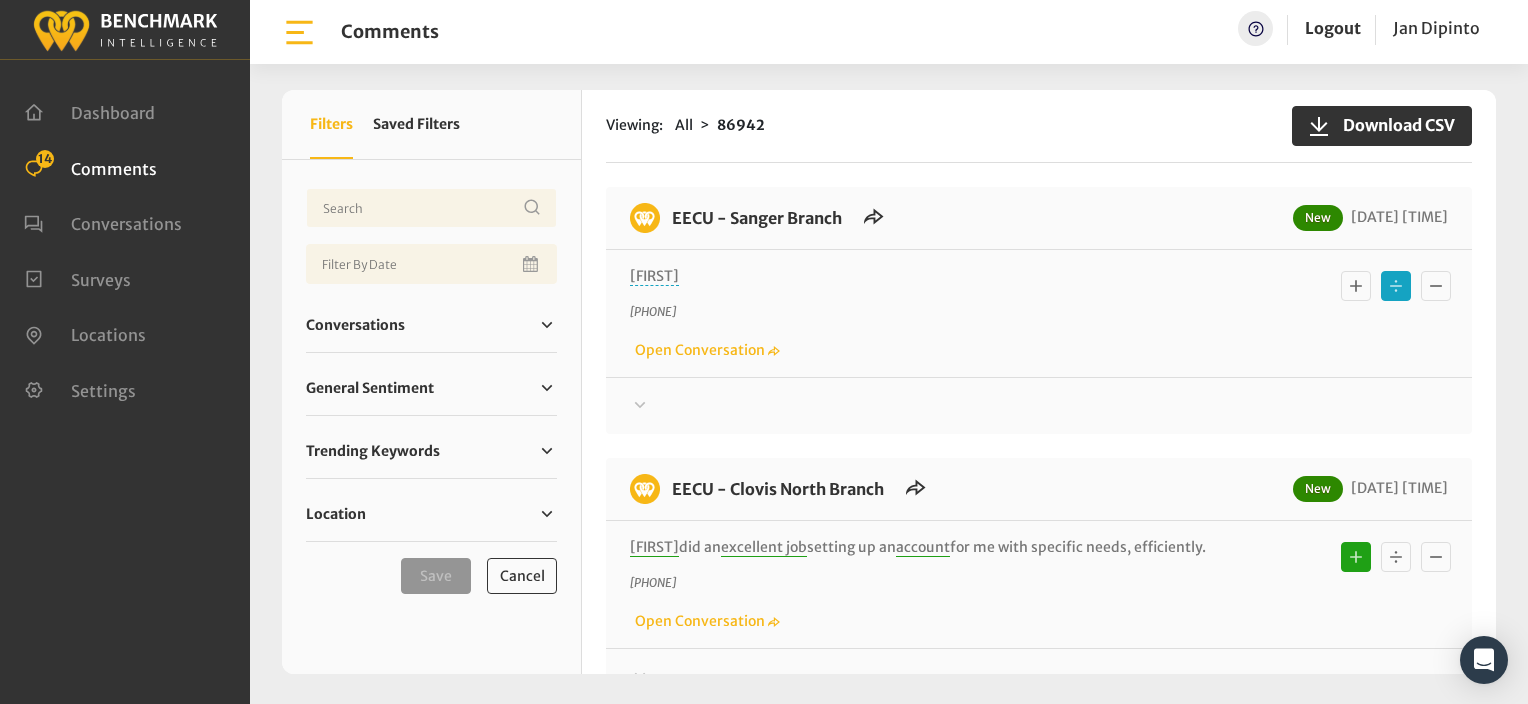 click on "Comments" 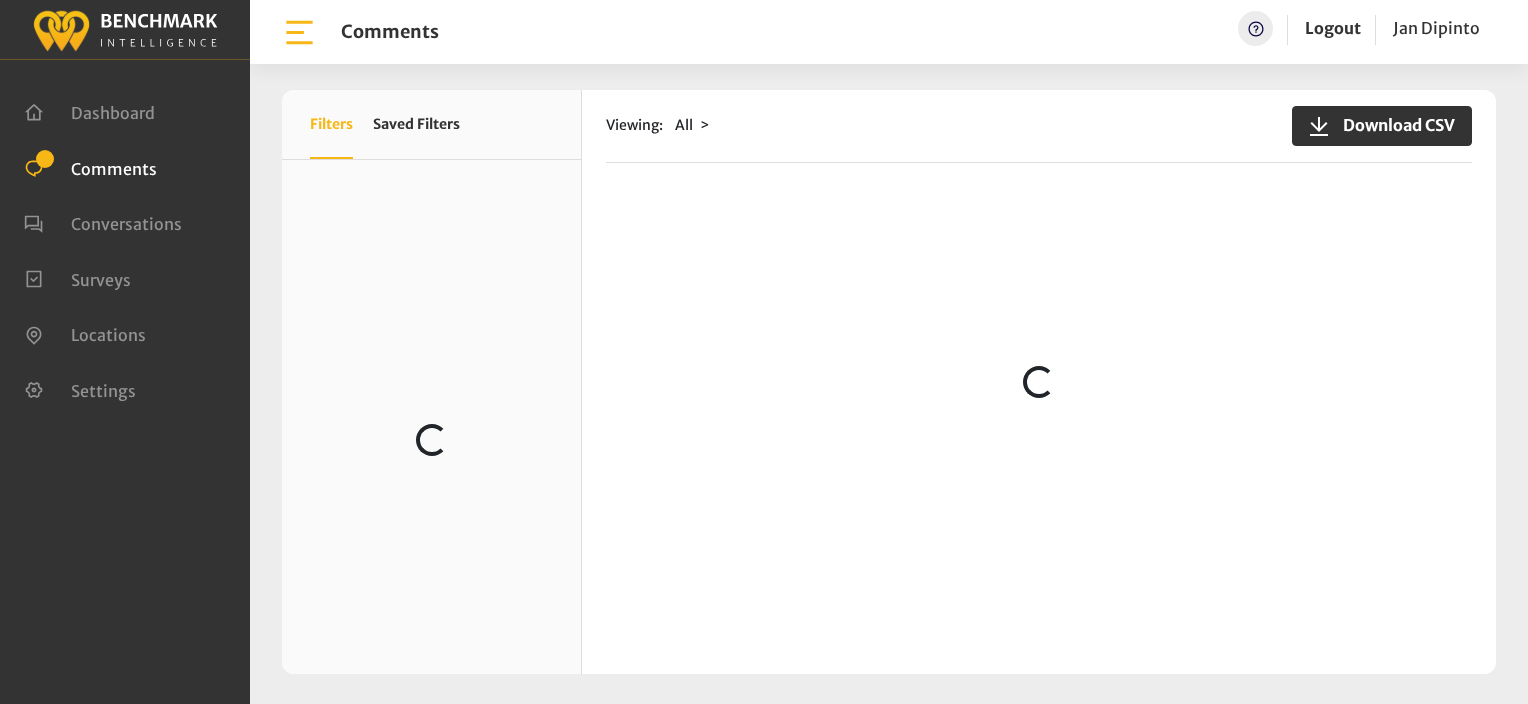 scroll, scrollTop: 0, scrollLeft: 0, axis: both 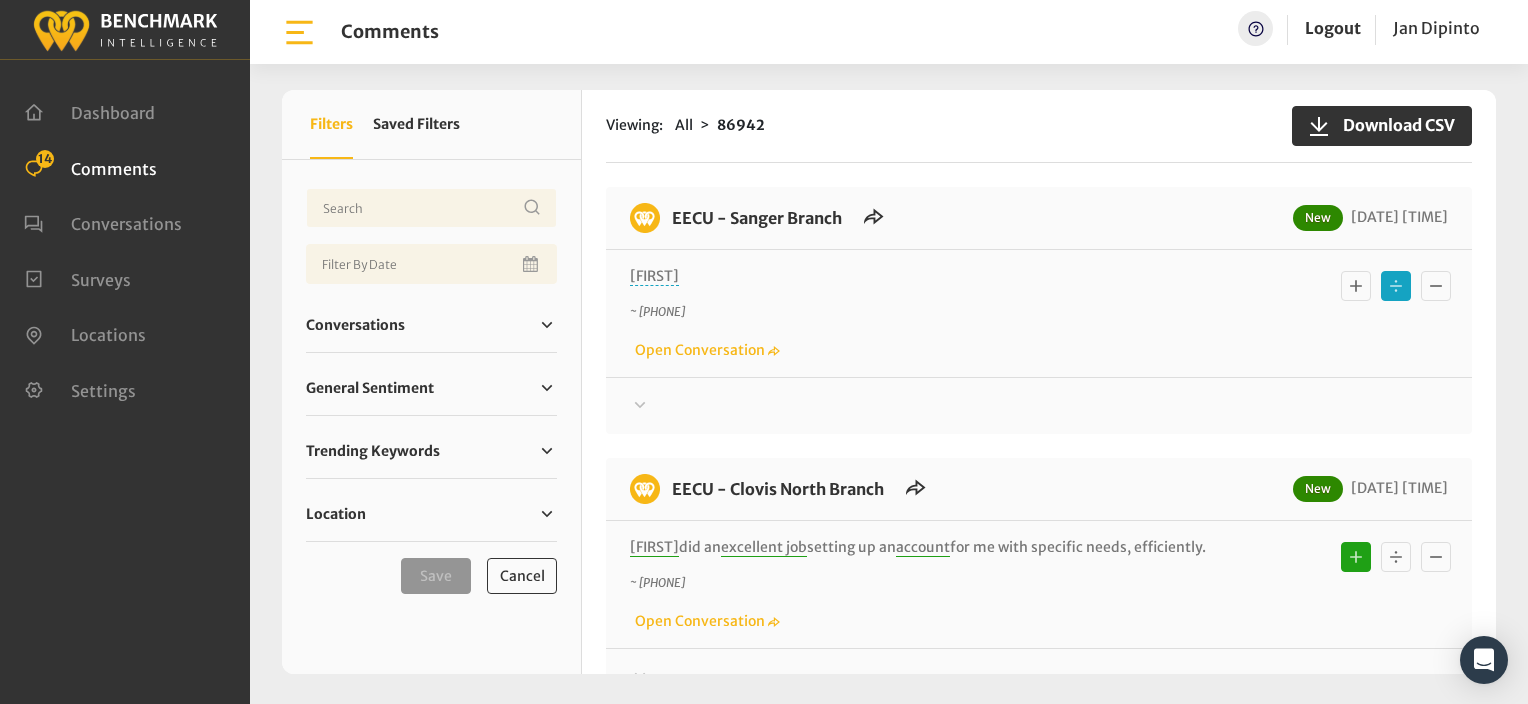 click 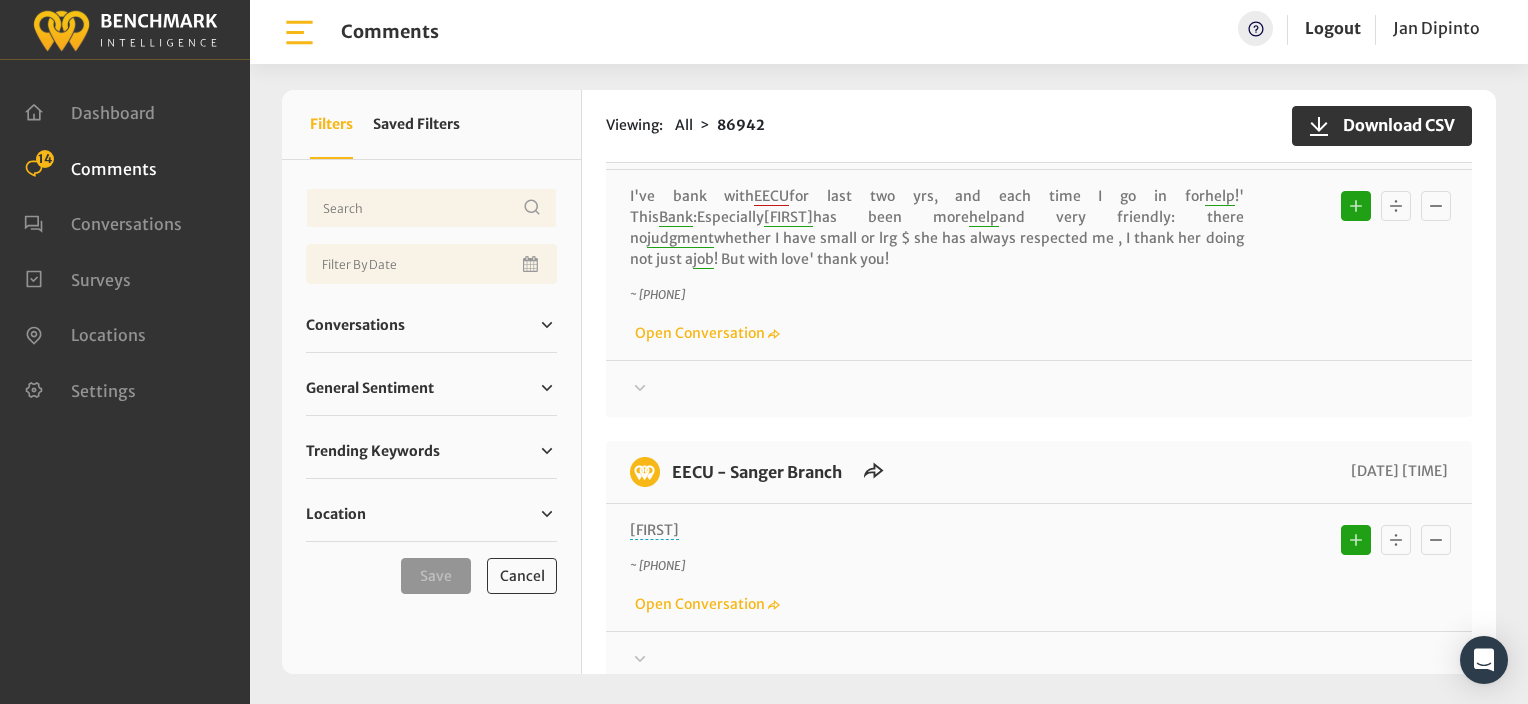 scroll, scrollTop: 1000, scrollLeft: 0, axis: vertical 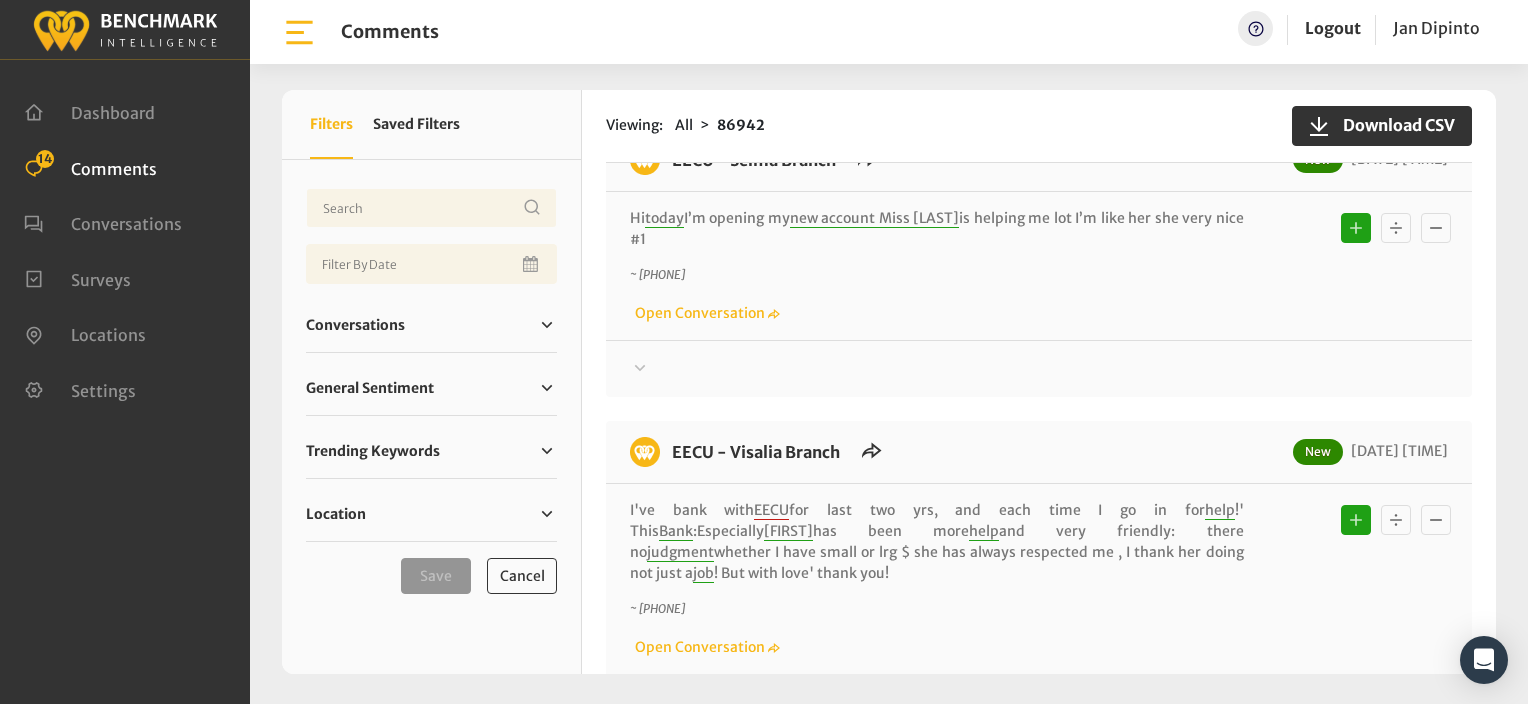 click on "Thanks! We appreciate your feedback about EECU. If at any time you wish to end this conversation, simply text 'STOP'.
Based on positive sentiment
Sent 14 hours ago" 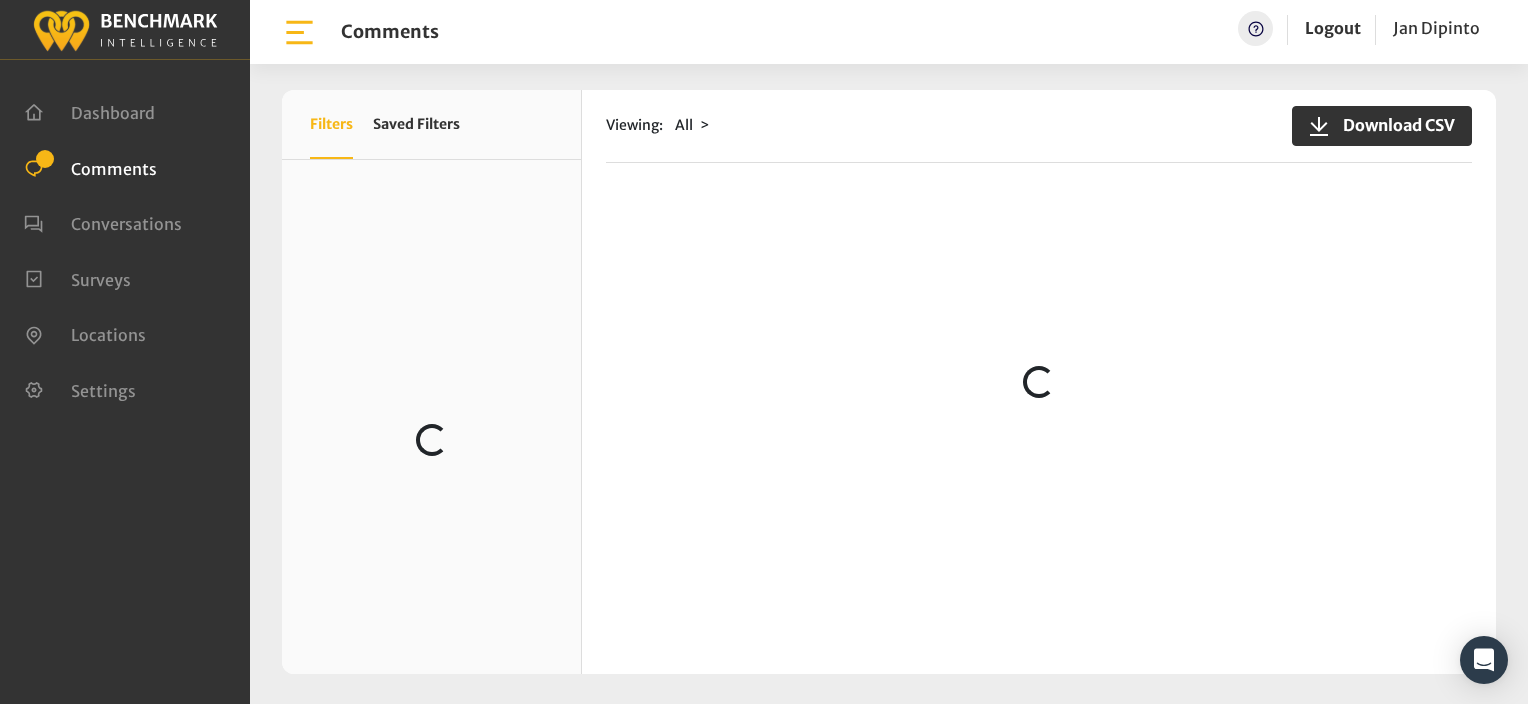 scroll, scrollTop: 0, scrollLeft: 0, axis: both 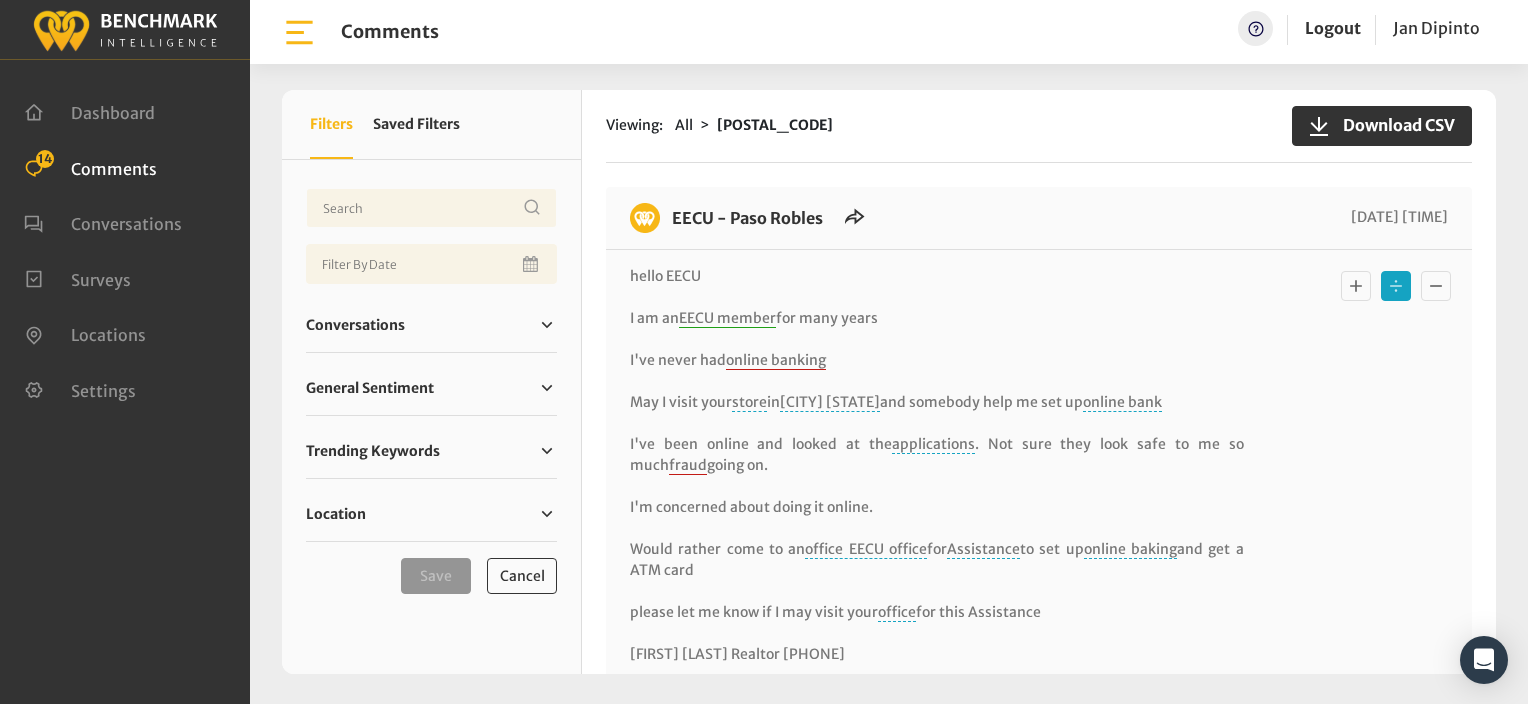 click on "hello EECU I am an  EECU member  for many years  I've never had  online banking   May I visit your  store  in  Paso Robles Ca  and somebody help me set up  online bank   I've been online and looked at the  applications . Not sure they look safe to me so much  fraud  going on.  I'm concerned about doing it online.  Would rather come to an  office EECU office  for  Assistance  to set up  online baking  and get a ATM card please let me know if I may visit your  office  for this Assistance Daniel P Jelladian  Realtor 559-270-9756" 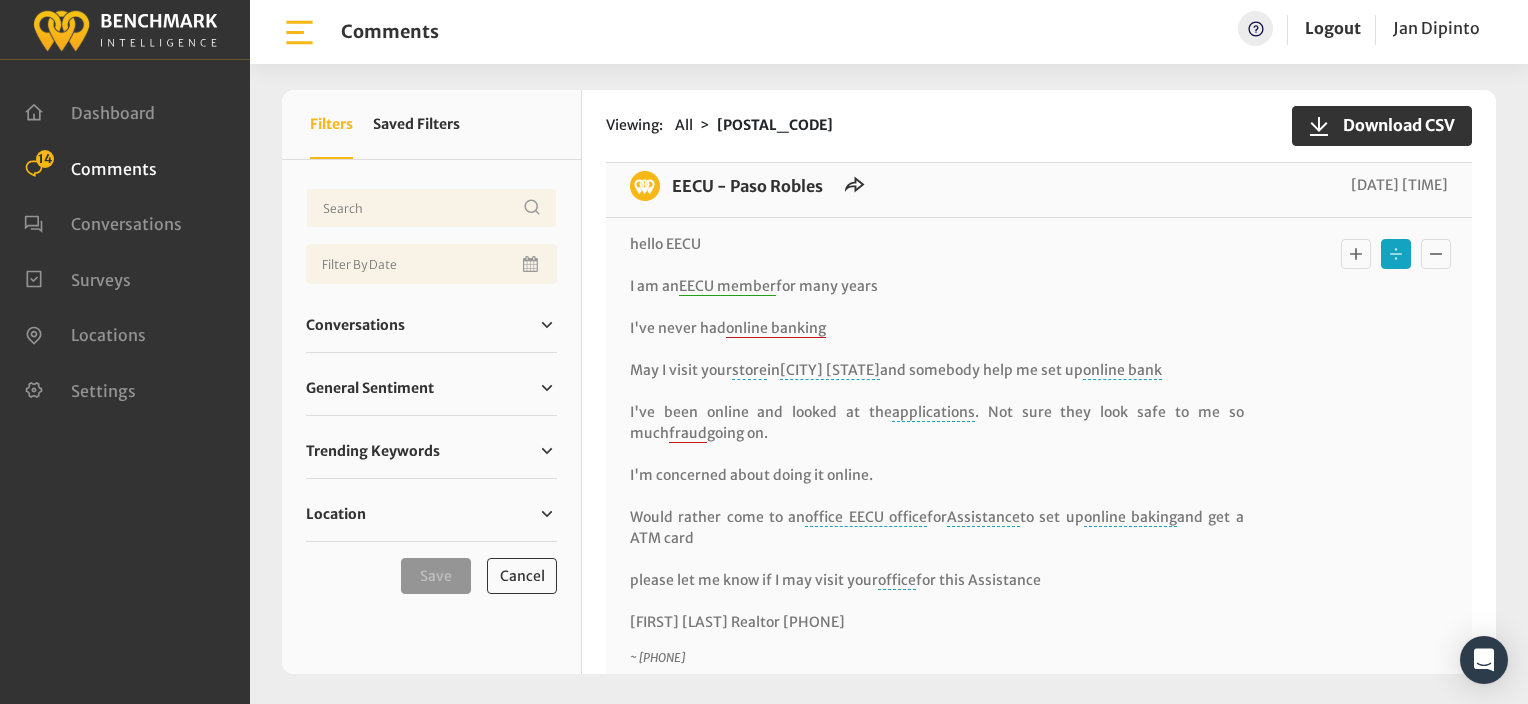 scroll, scrollTop: 0, scrollLeft: 0, axis: both 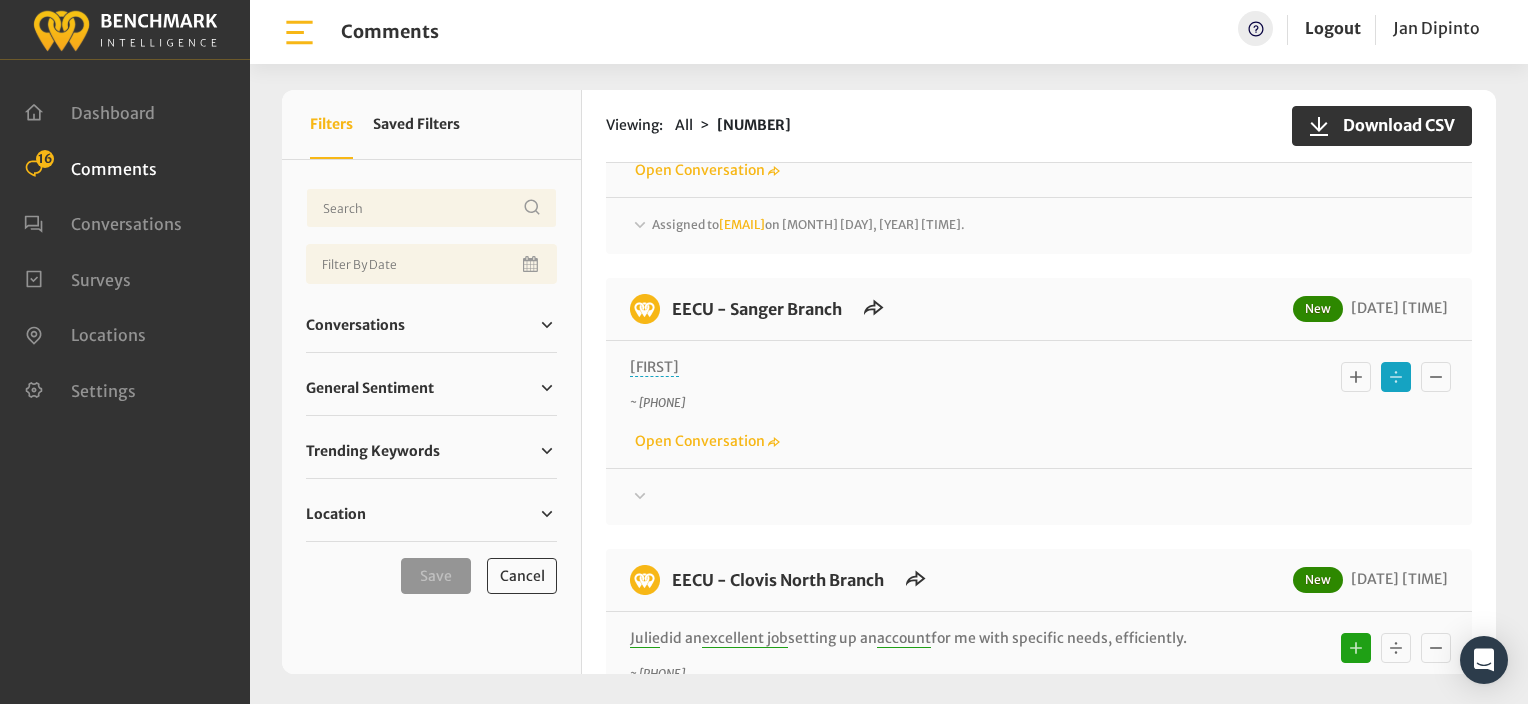 click 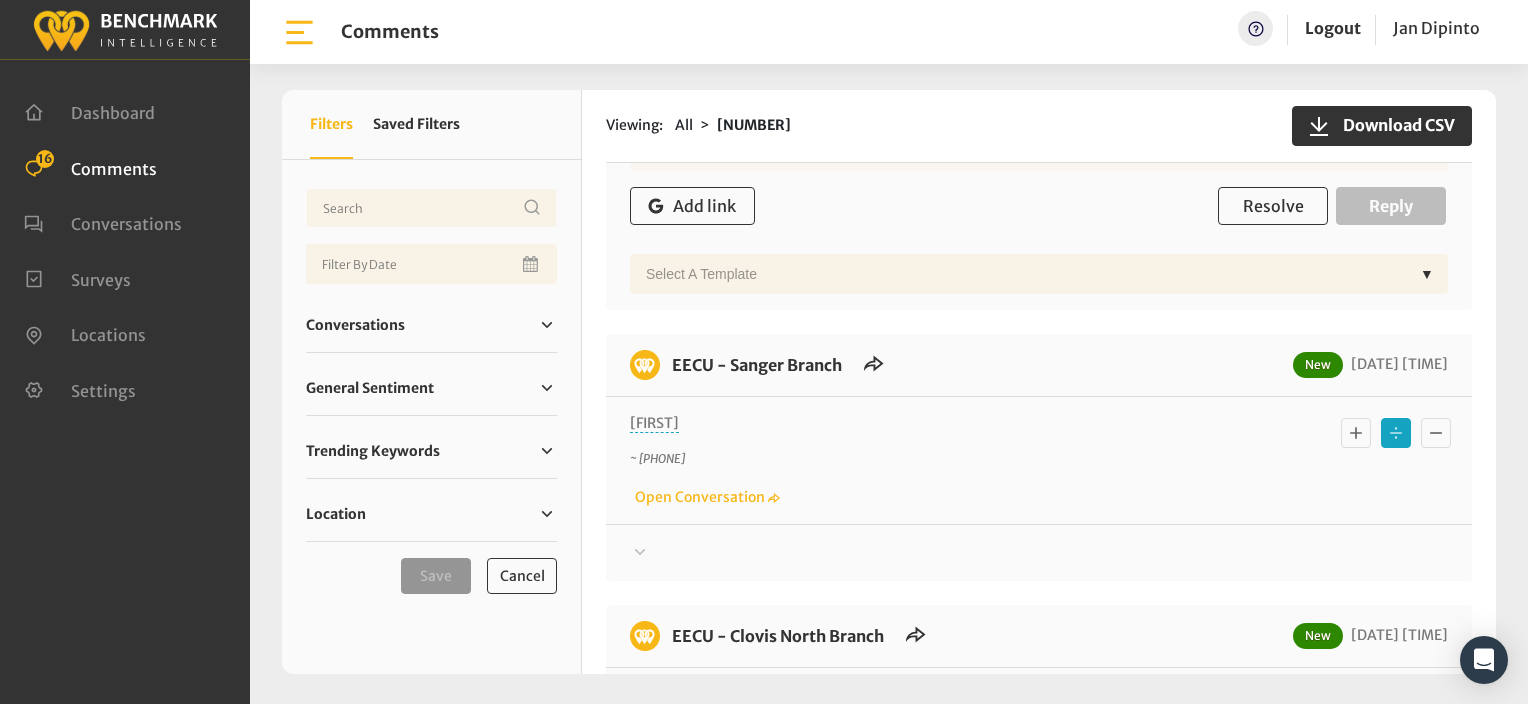 scroll, scrollTop: 1800, scrollLeft: 0, axis: vertical 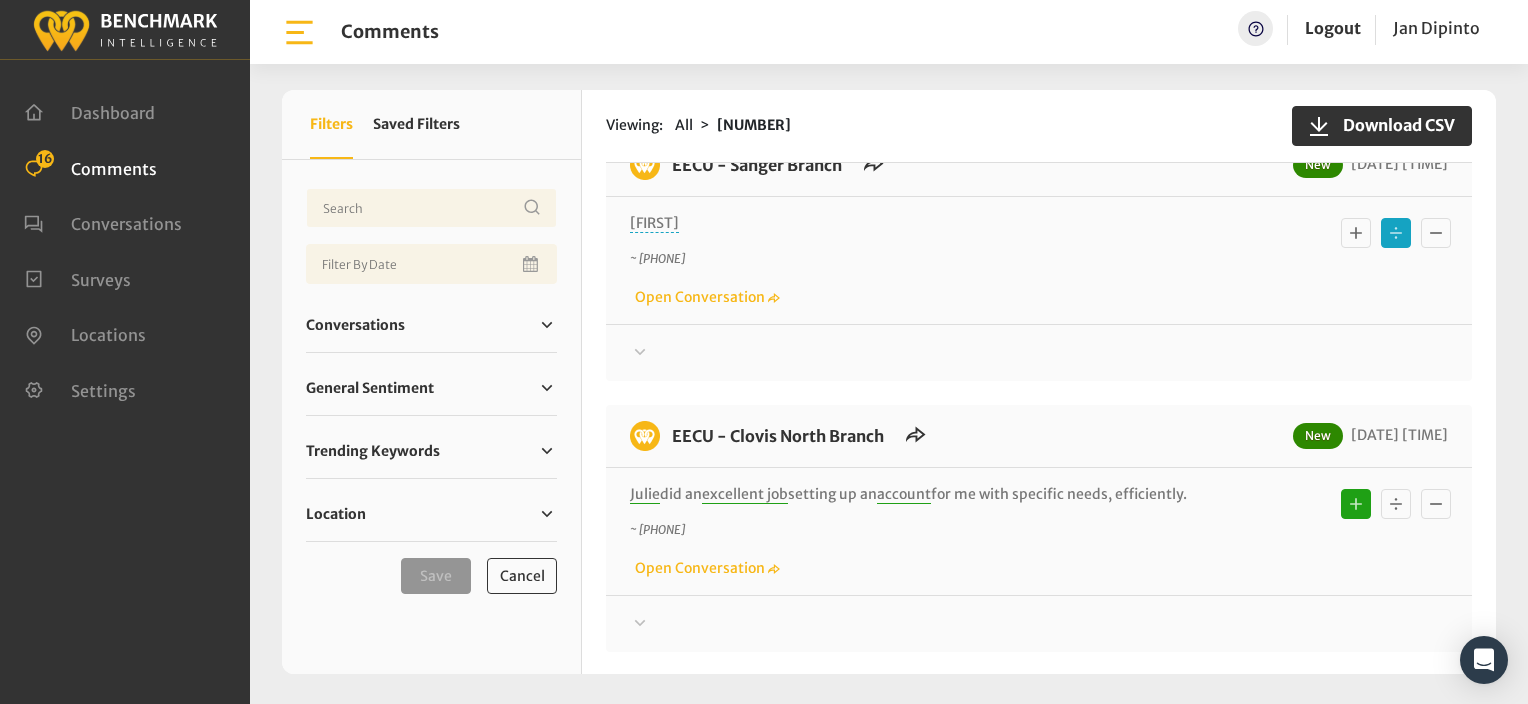 click 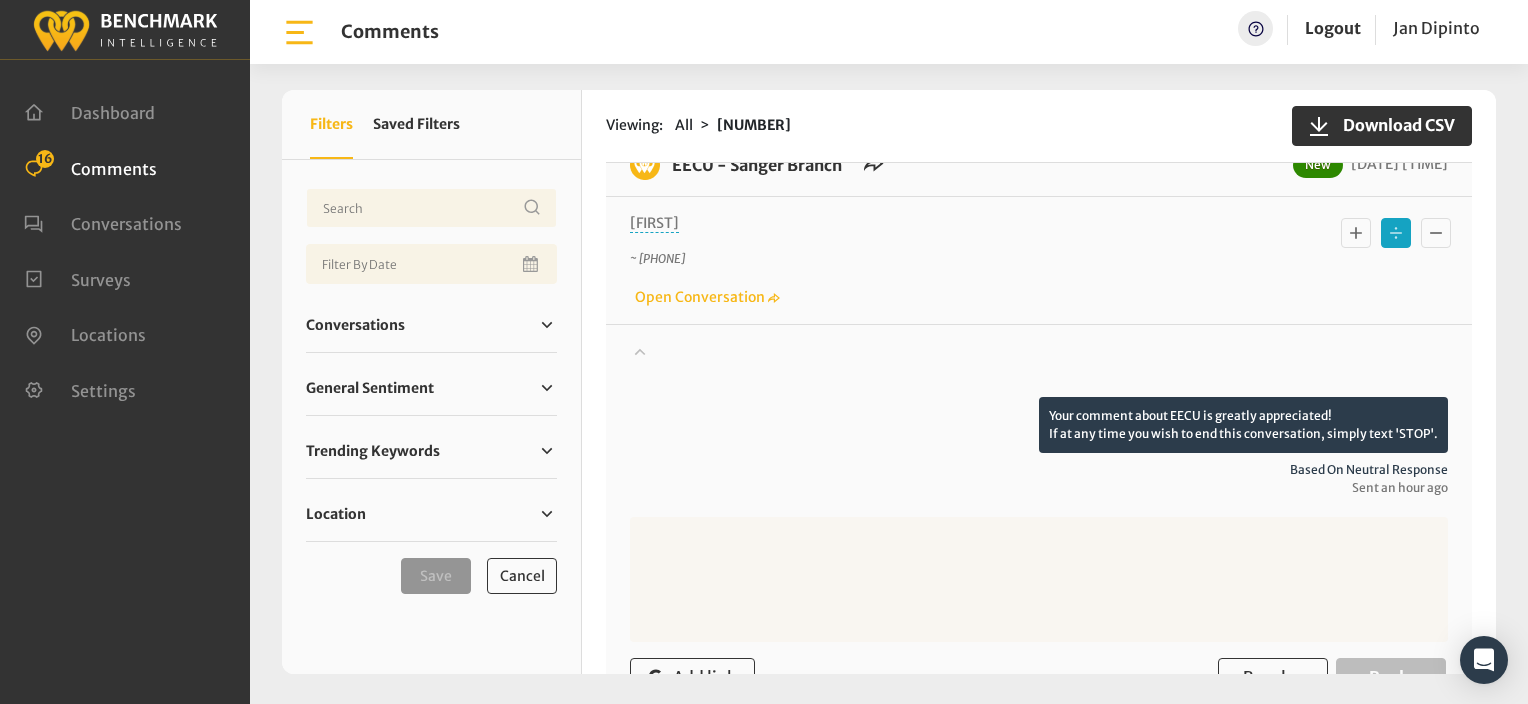 click 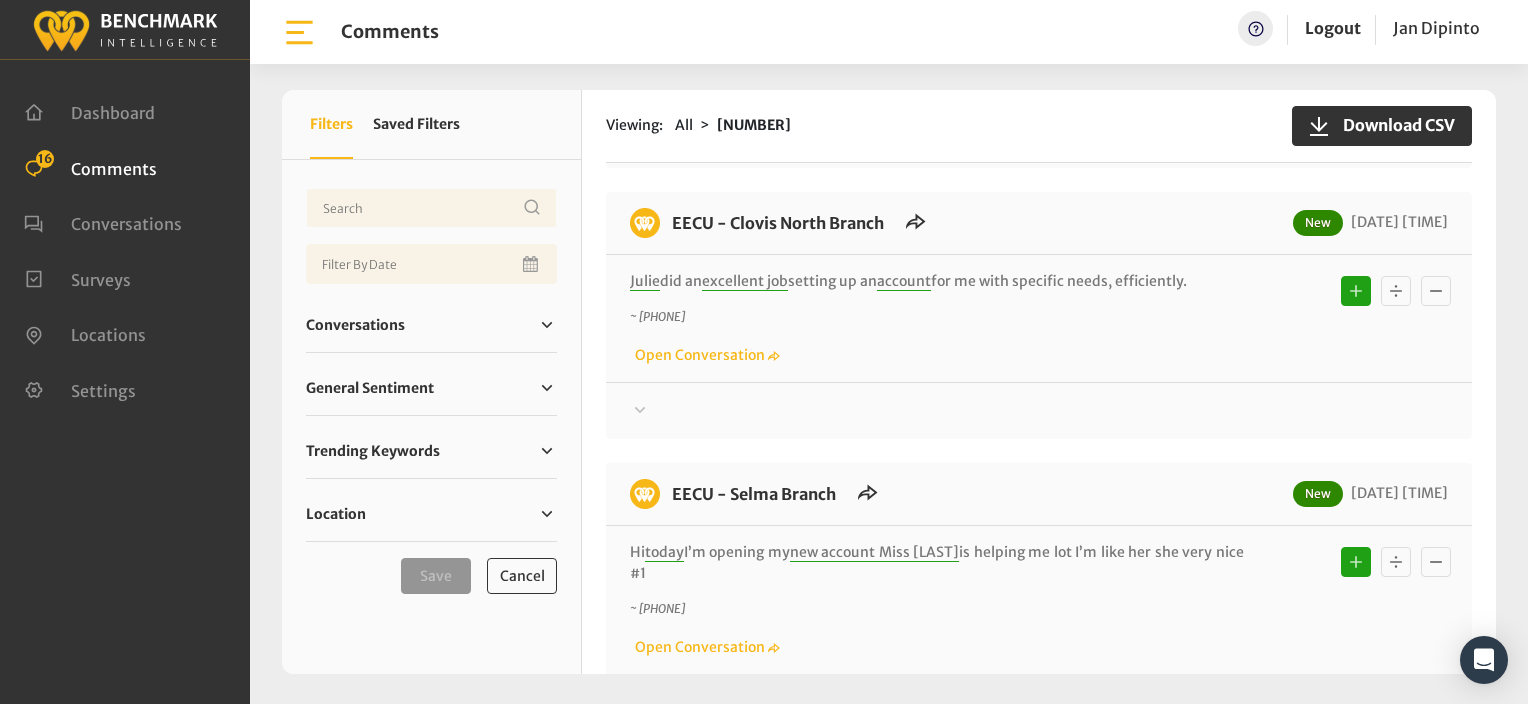 scroll, scrollTop: 2100, scrollLeft: 0, axis: vertical 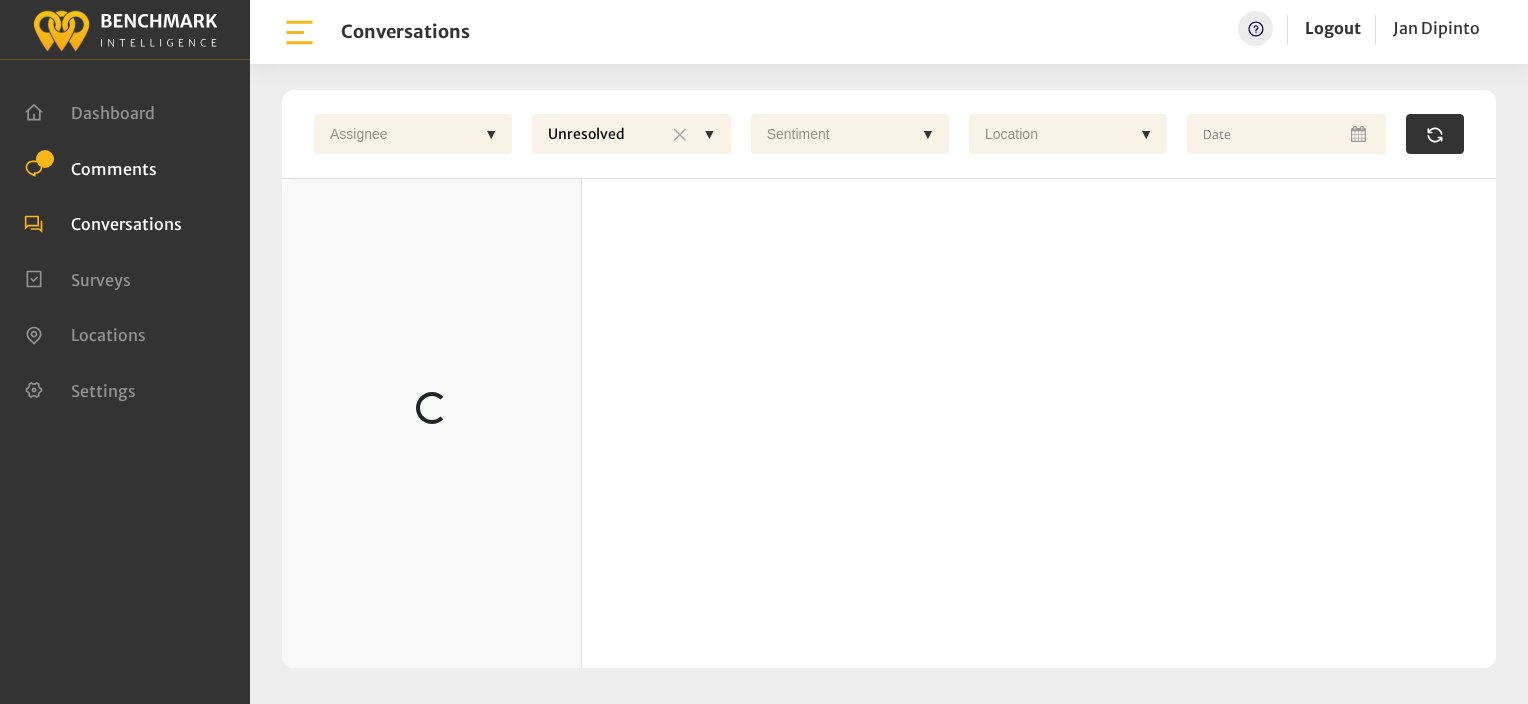click on "Comments" 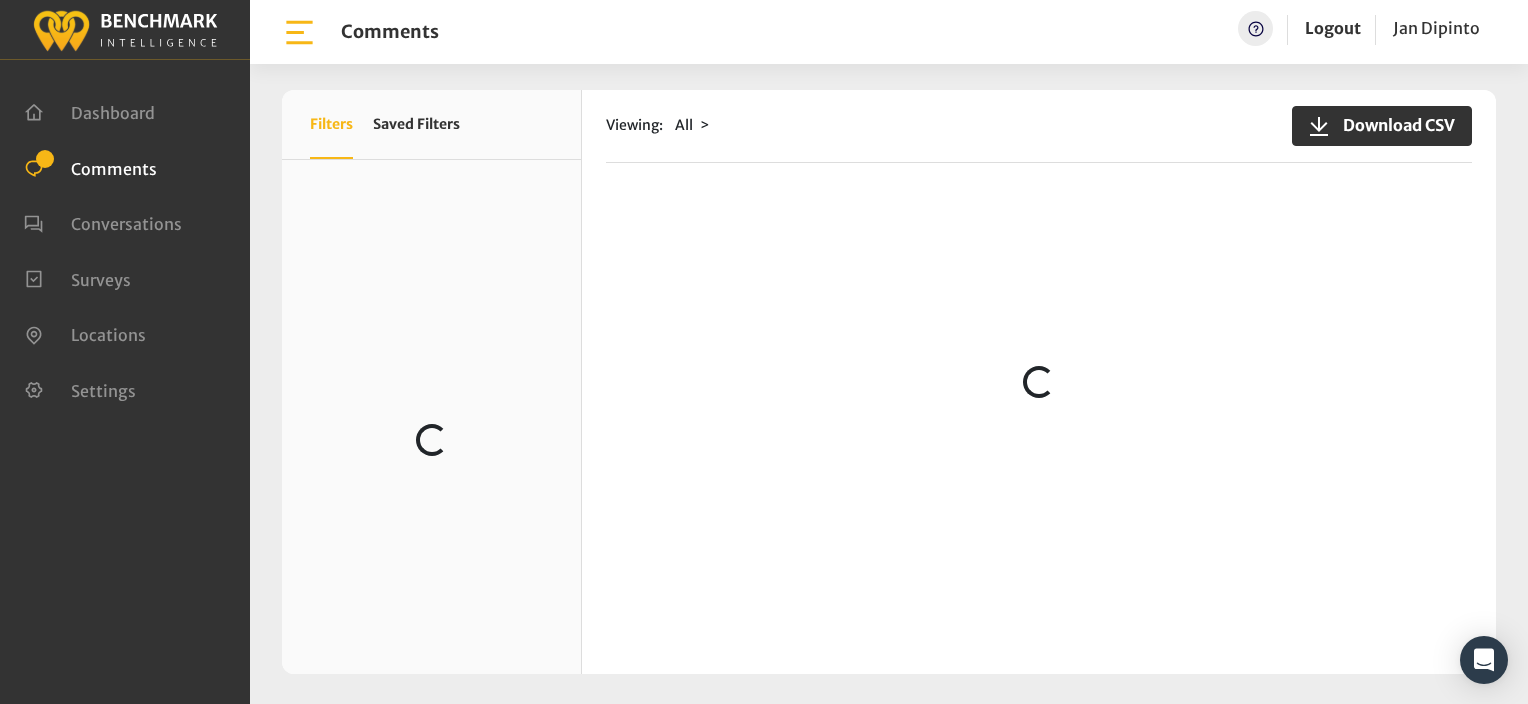 scroll, scrollTop: 0, scrollLeft: 0, axis: both 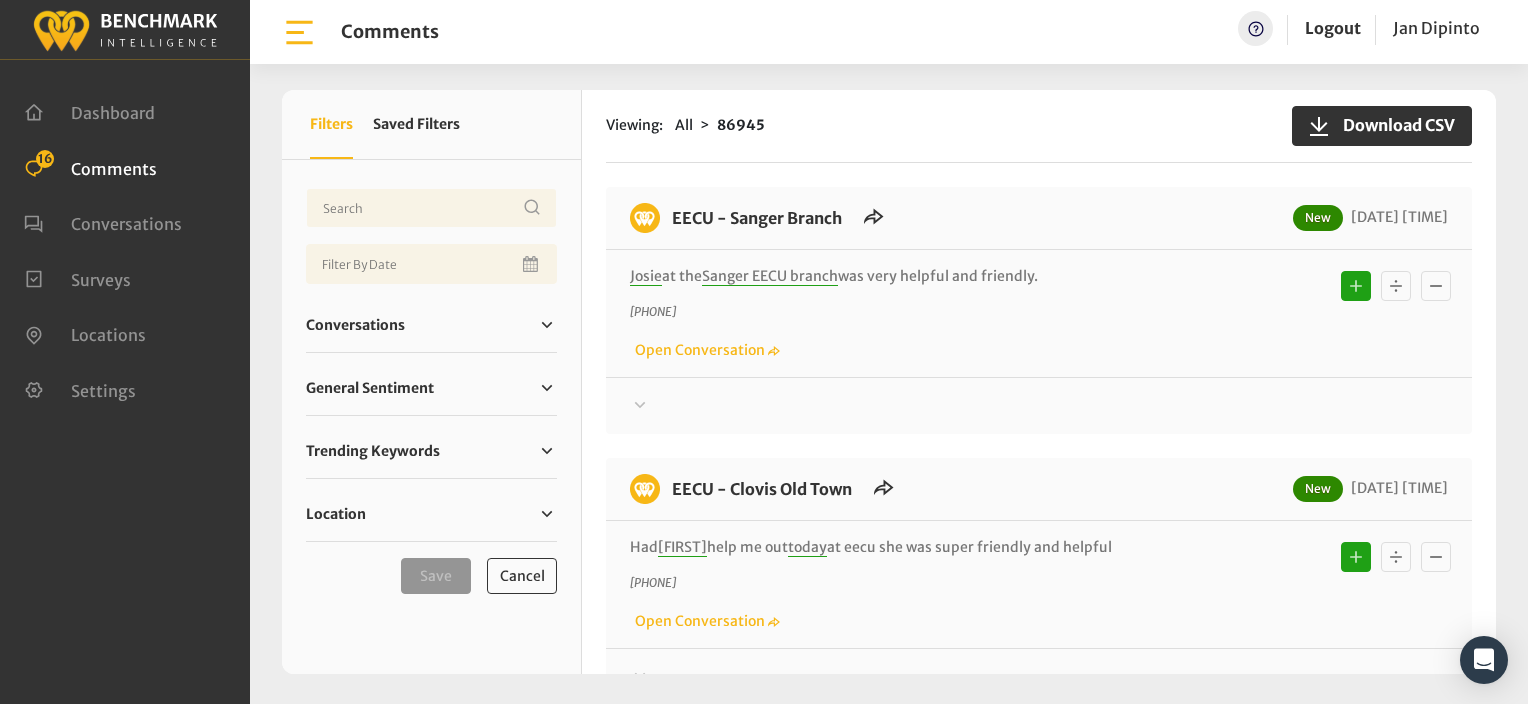 click on "Viewing:
All
86945
Download CSV" 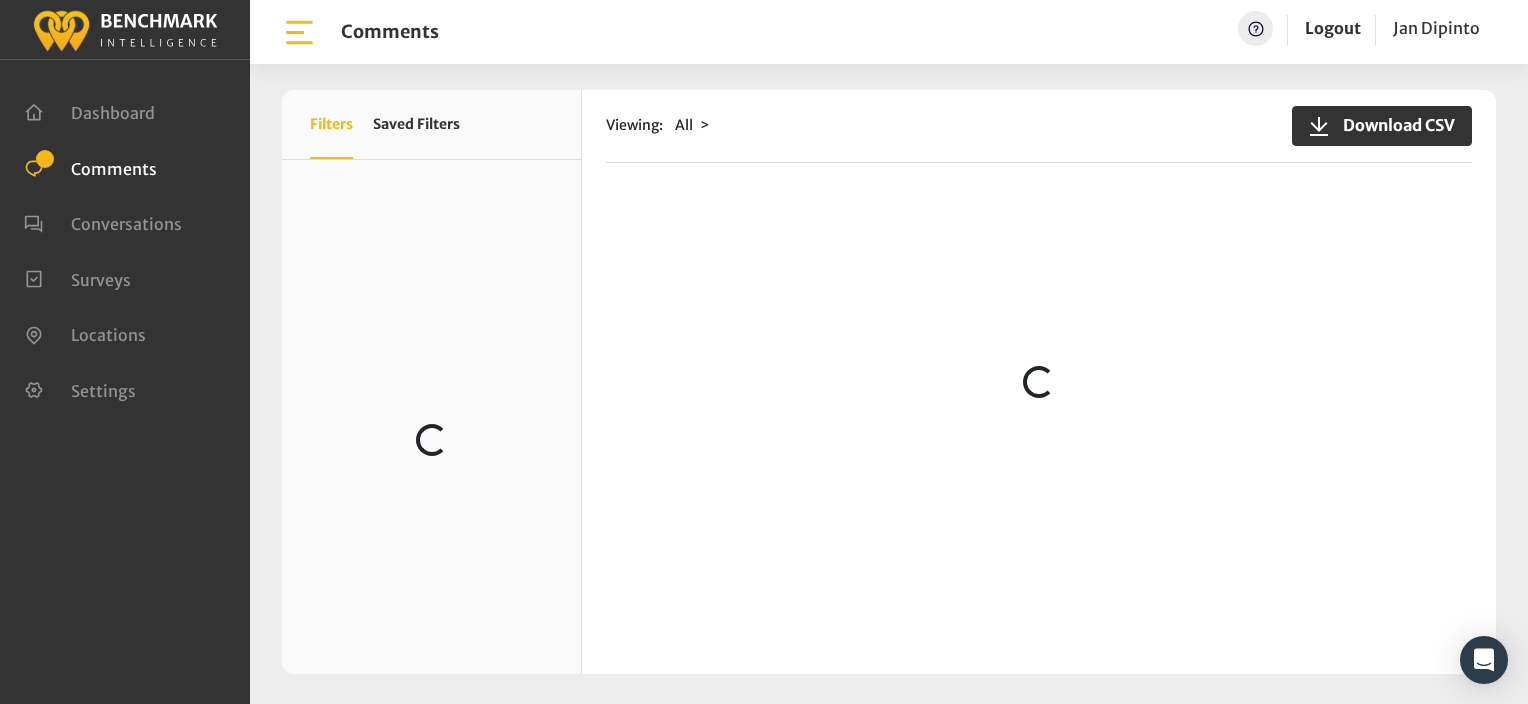 scroll, scrollTop: 0, scrollLeft: 0, axis: both 